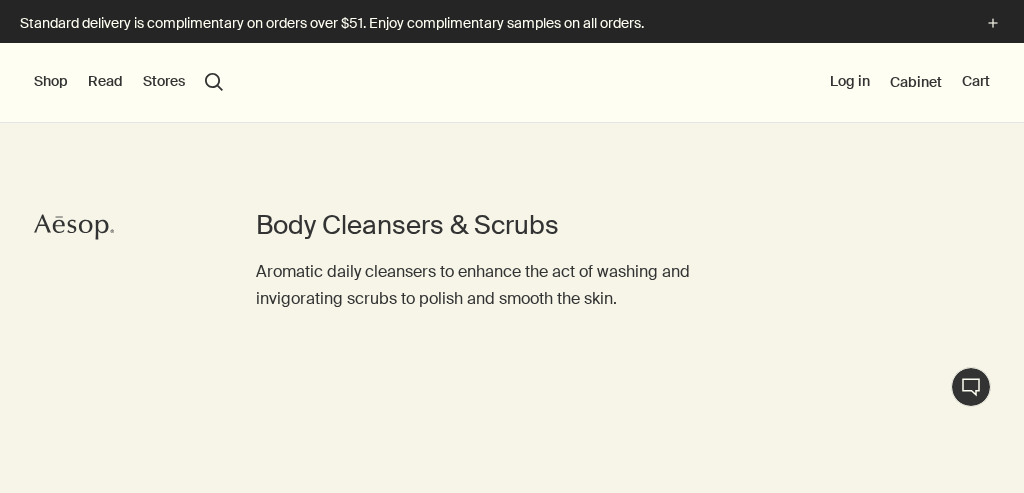 scroll, scrollTop: 0, scrollLeft: 0, axis: both 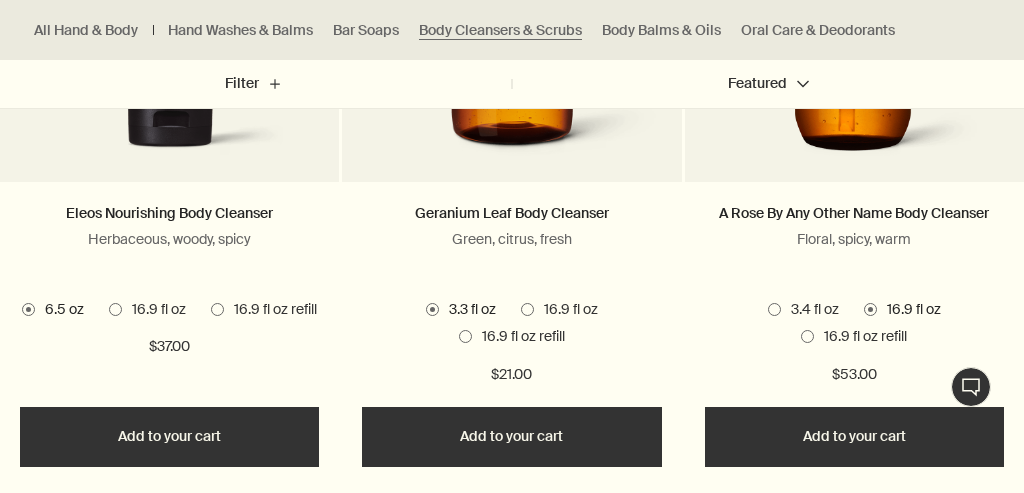 click at bounding box center (527, 309) 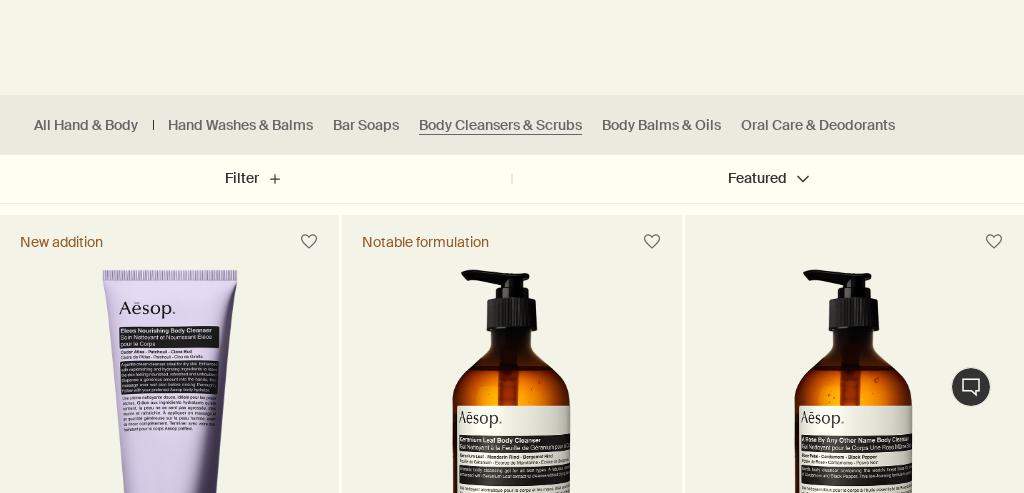 scroll, scrollTop: 531, scrollLeft: 0, axis: vertical 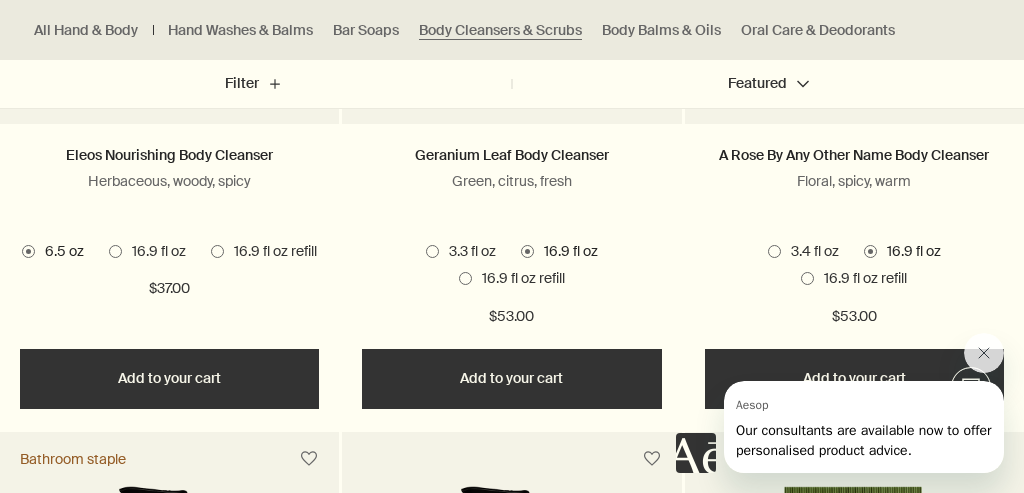 click on "Add Add to your cart" at bounding box center [511, 379] 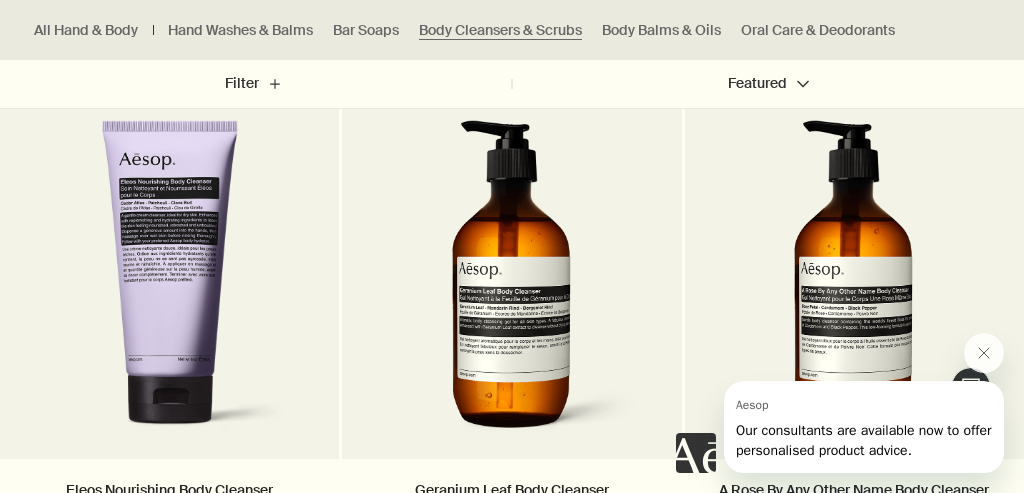 scroll, scrollTop: 693, scrollLeft: 0, axis: vertical 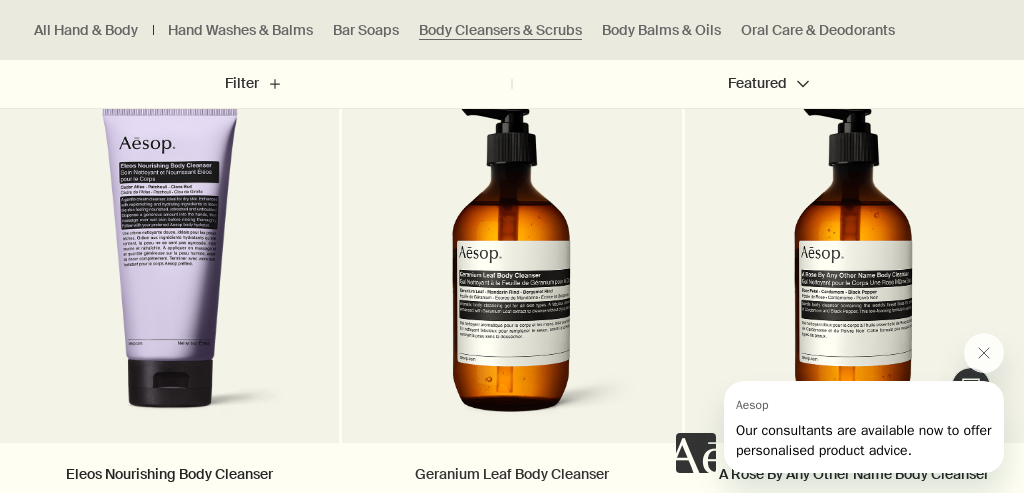 click on "Geranium Leaf Body Cleanser" at bounding box center [512, 474] 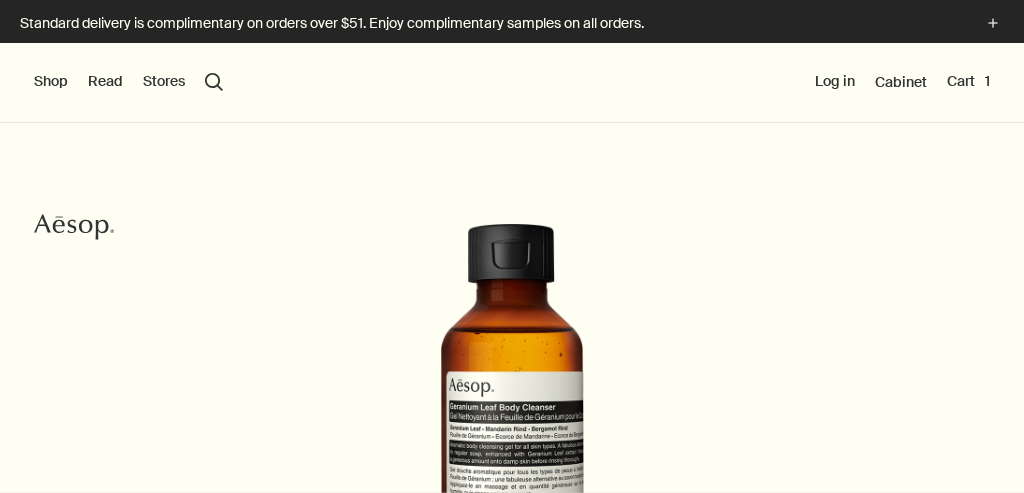 scroll, scrollTop: 0, scrollLeft: 0, axis: both 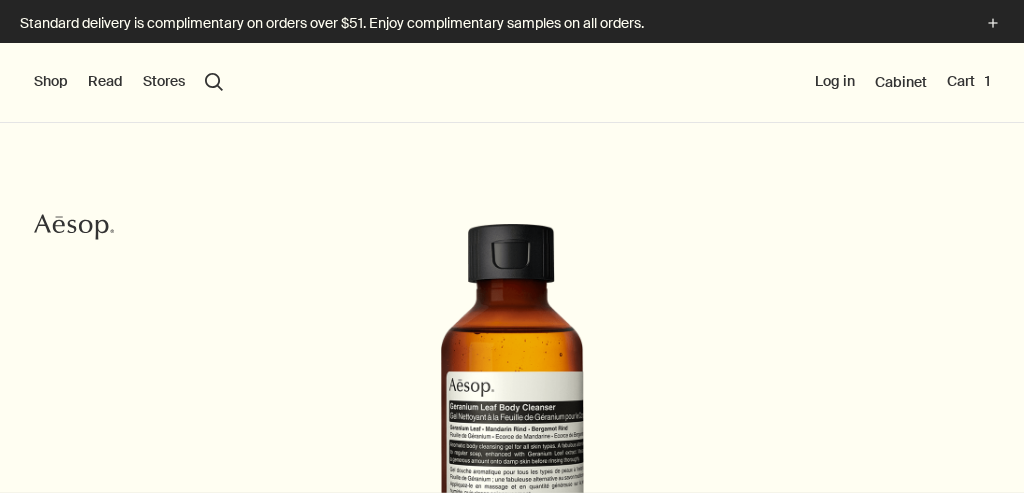 click 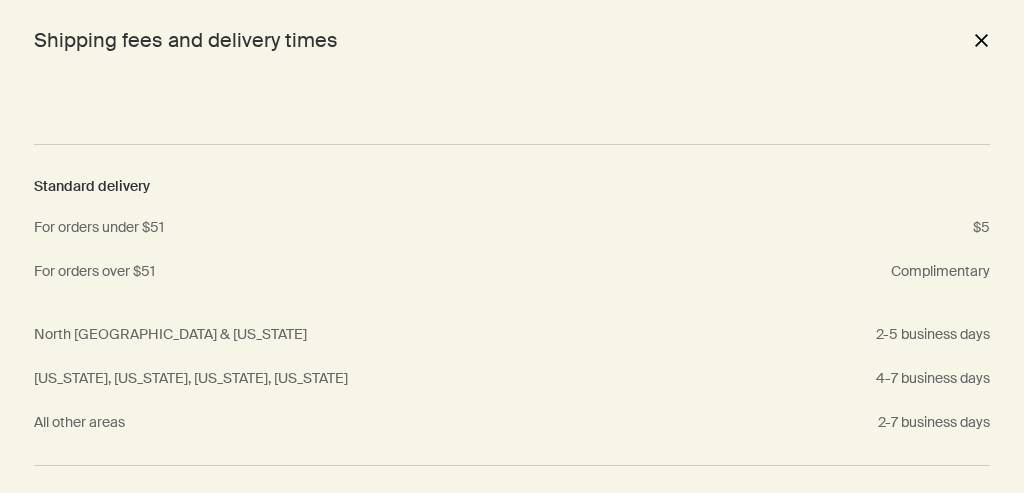 scroll, scrollTop: 0, scrollLeft: 0, axis: both 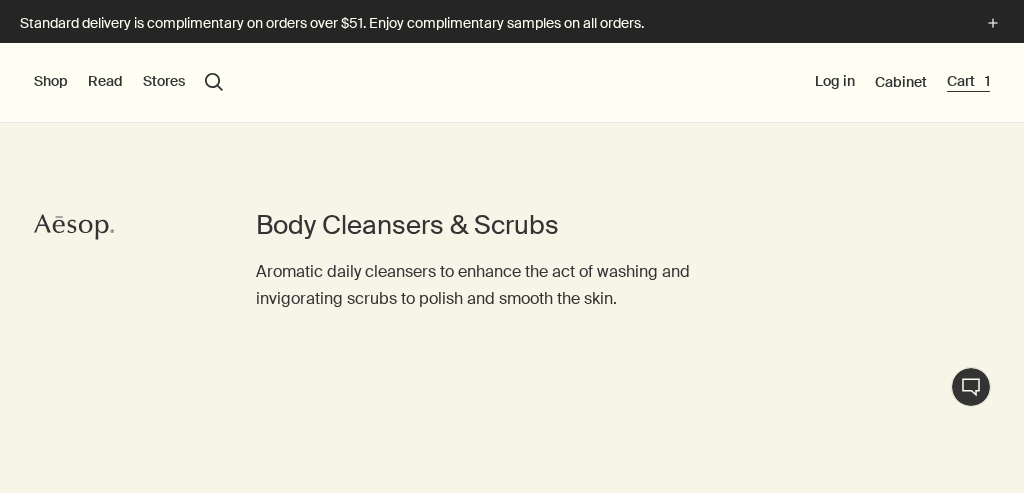 click on "Cart 1" at bounding box center (968, 82) 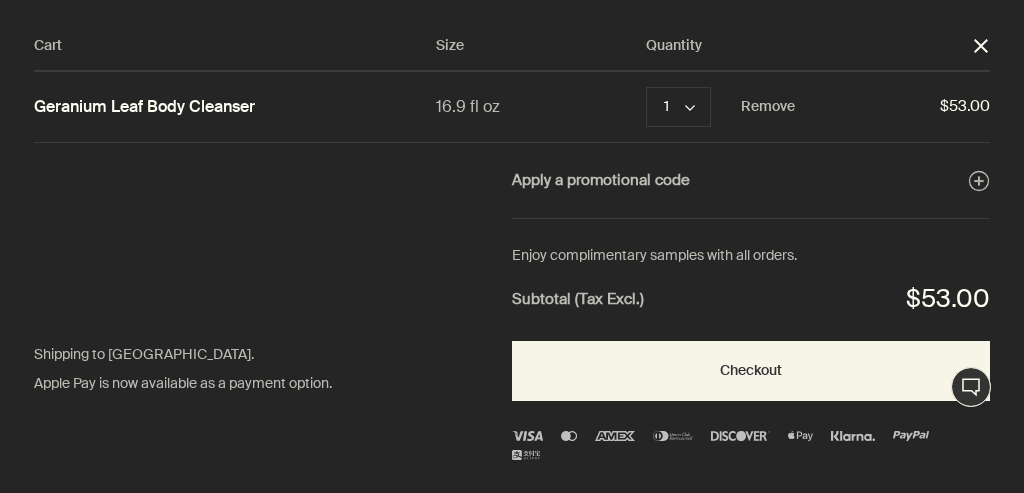 scroll, scrollTop: 0, scrollLeft: 0, axis: both 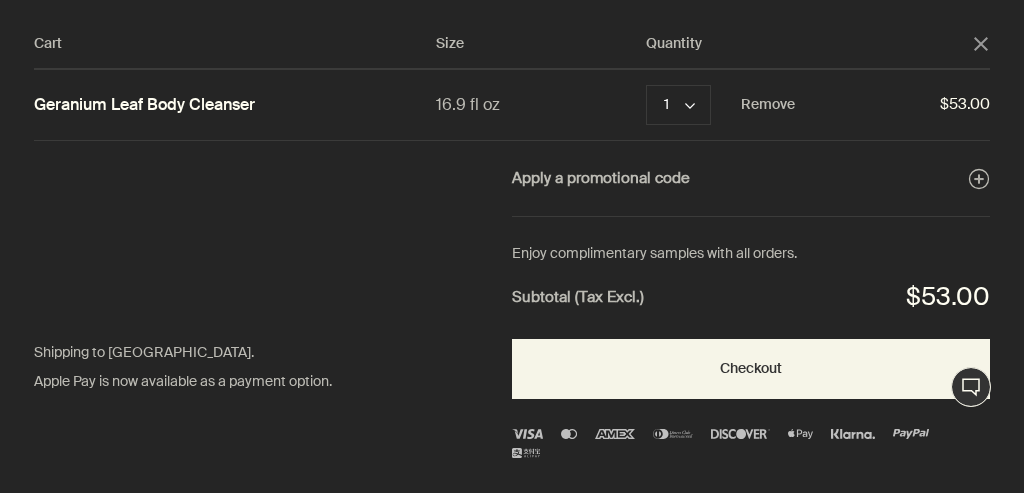 click on "Geranium Leaf Body Cleanser" at bounding box center (144, 105) 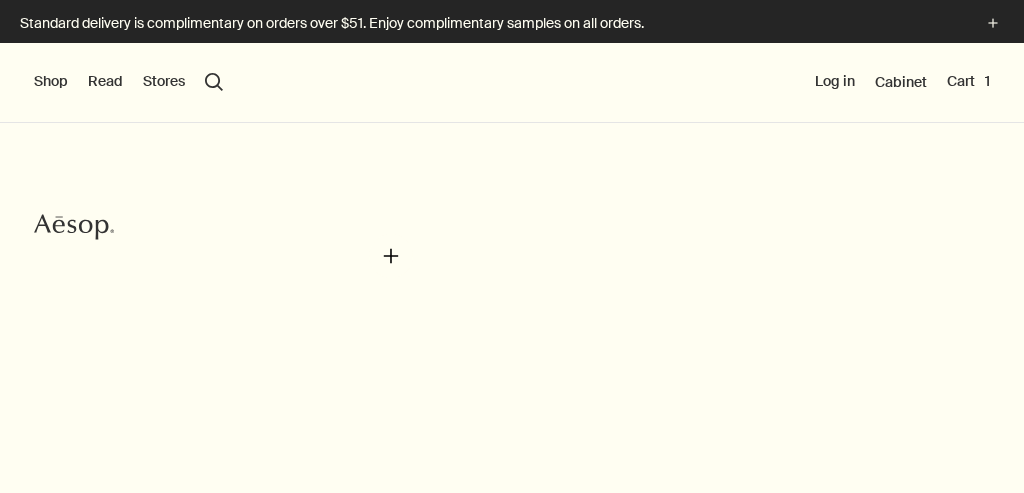 scroll, scrollTop: 0, scrollLeft: 0, axis: both 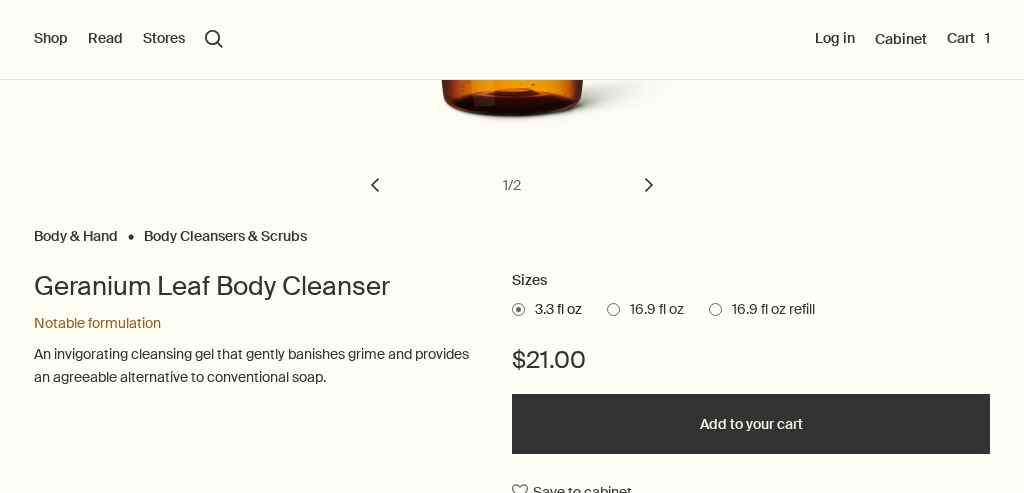 click at bounding box center [715, 309] 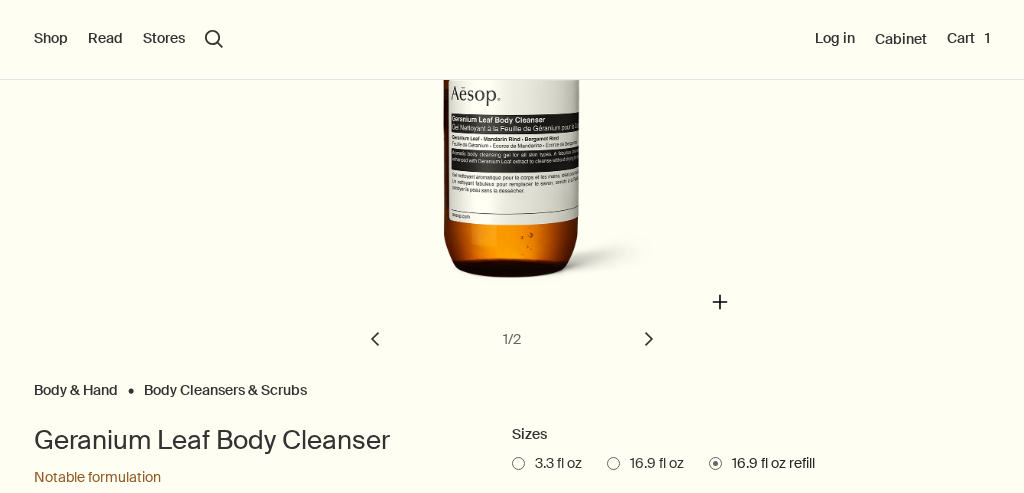 scroll, scrollTop: 305, scrollLeft: 0, axis: vertical 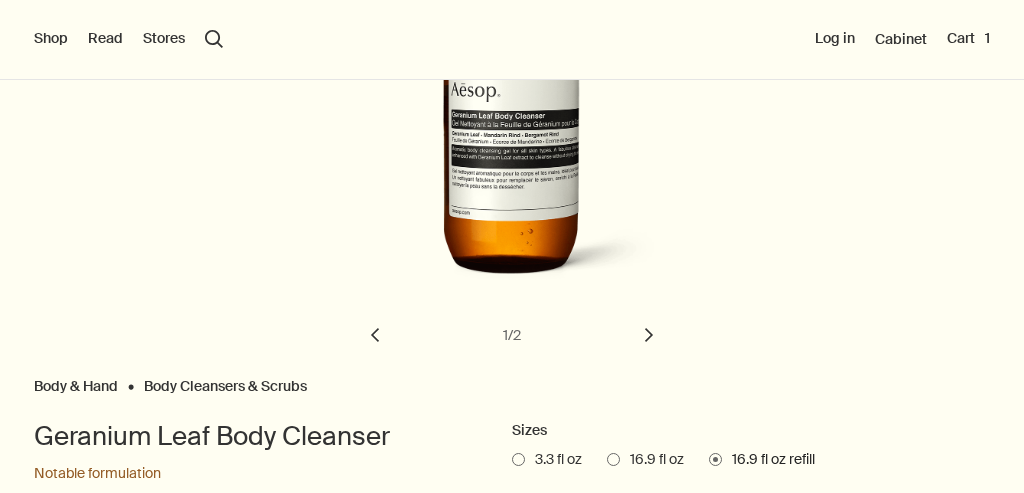 click at bounding box center (613, 459) 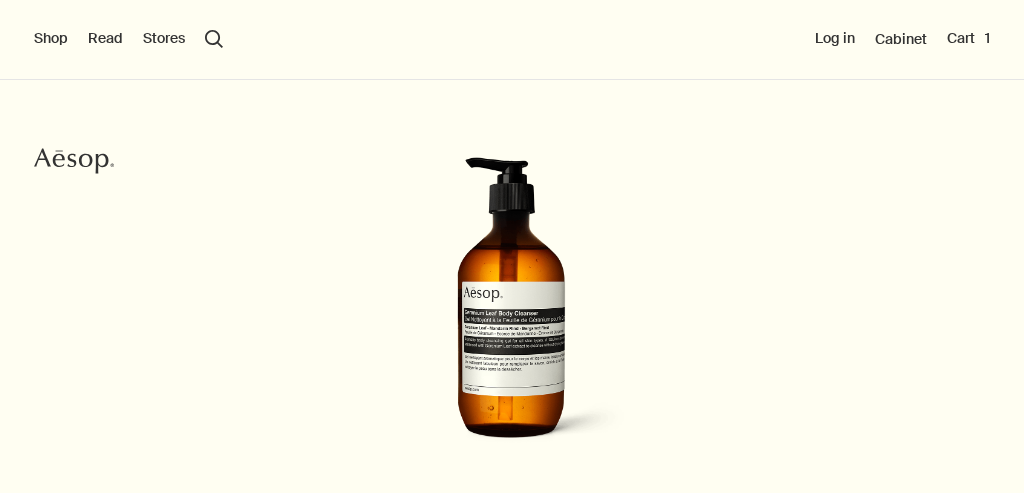 scroll, scrollTop: 57, scrollLeft: 0, axis: vertical 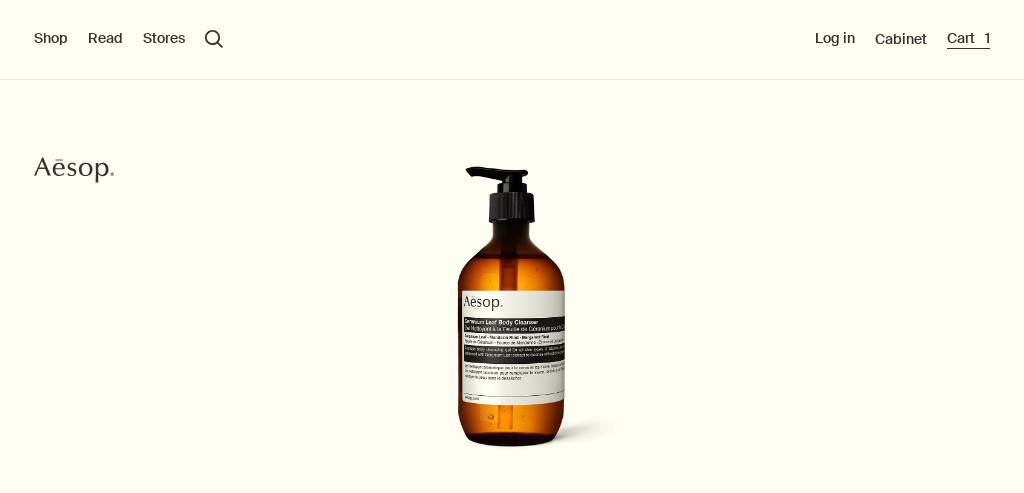 click on "Cart 1" at bounding box center (968, 39) 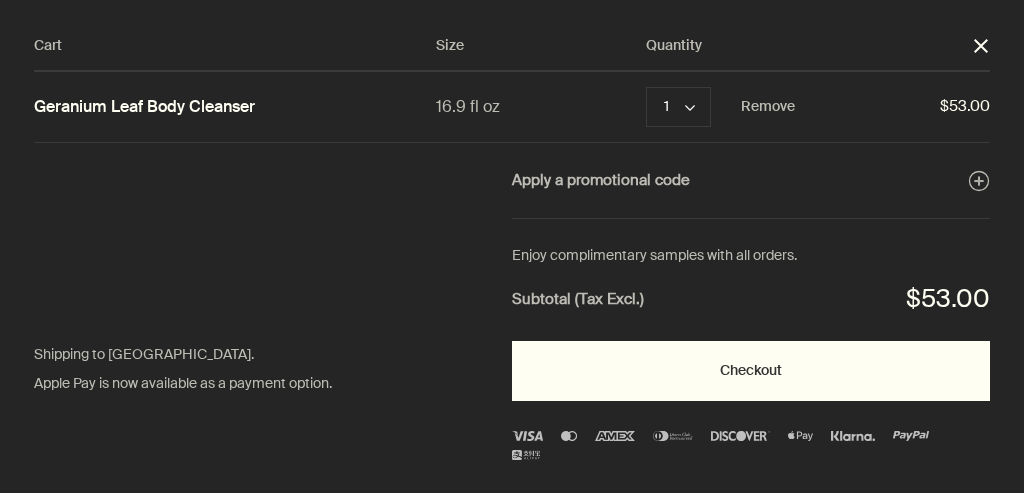 scroll, scrollTop: 0, scrollLeft: 0, axis: both 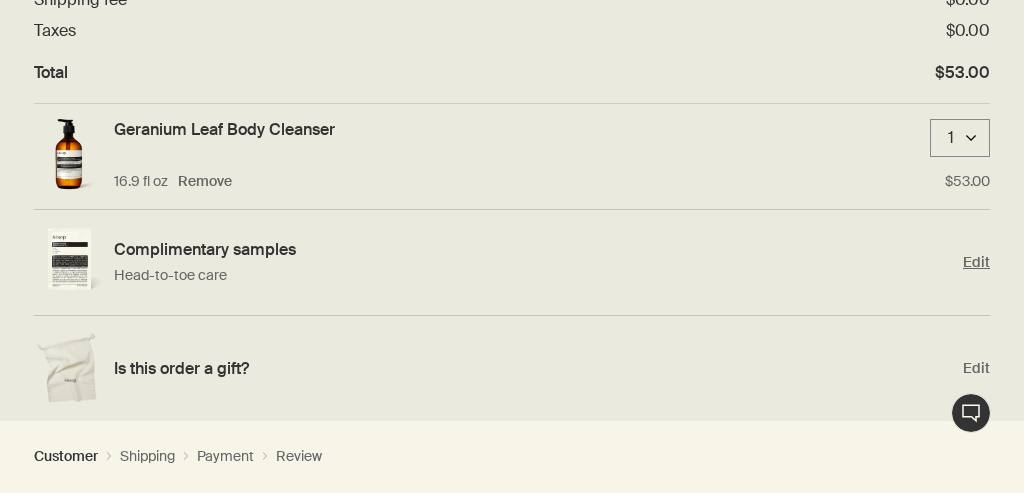 click on "Edit" at bounding box center [976, 262] 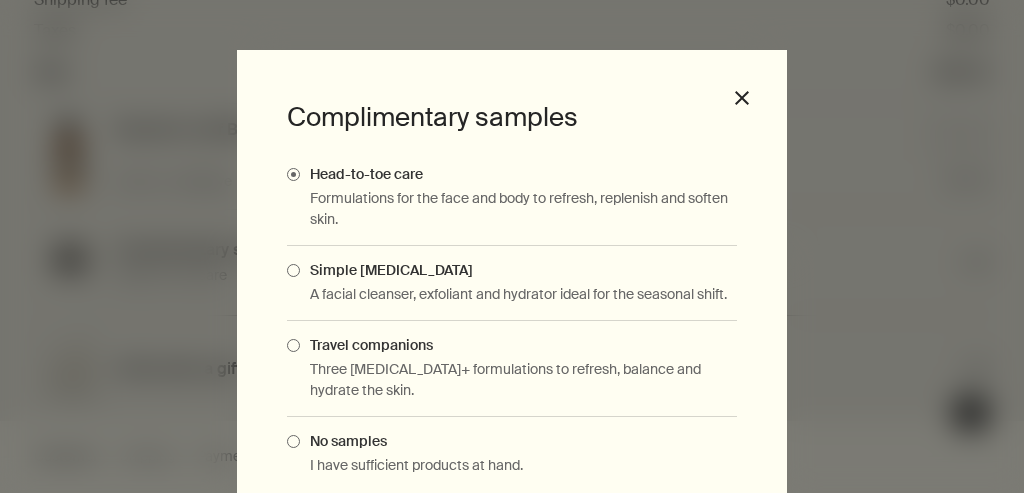 scroll, scrollTop: 0, scrollLeft: 0, axis: both 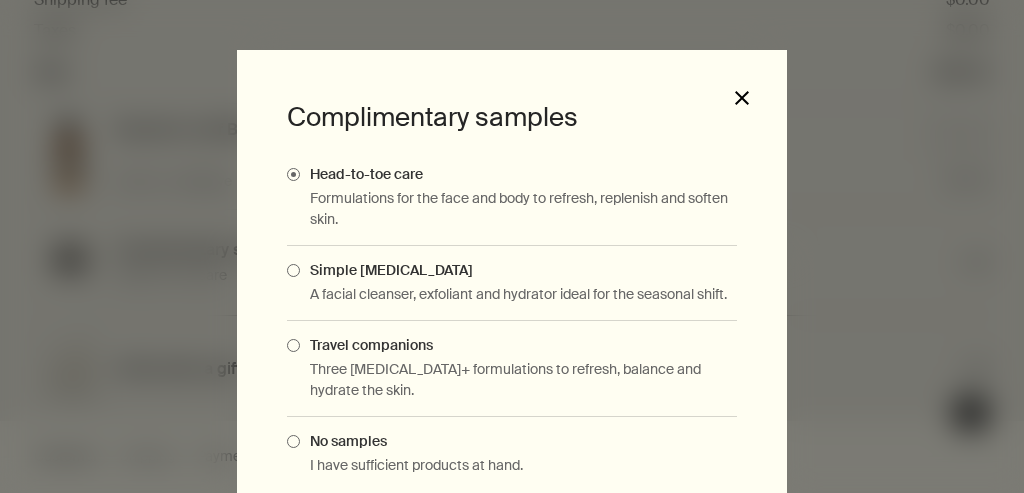 click on "close" at bounding box center [742, 98] 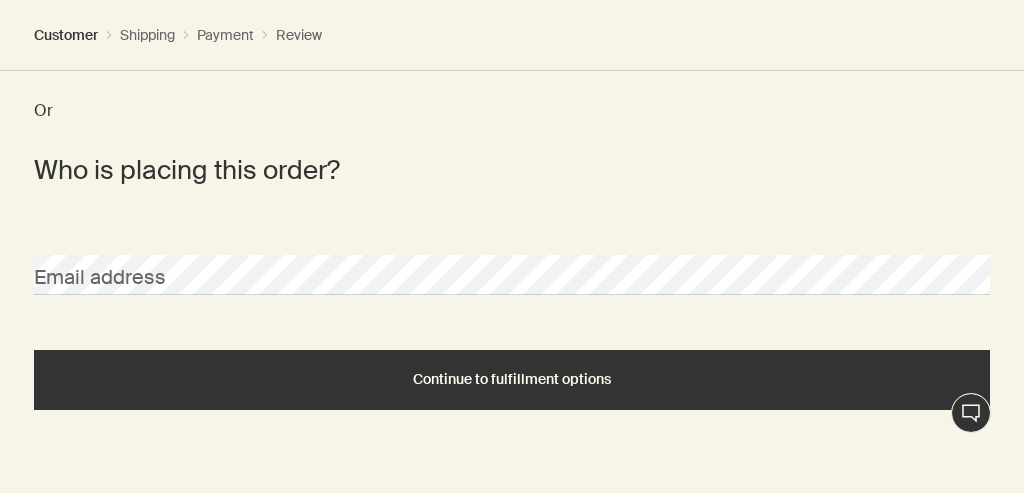 scroll, scrollTop: 688, scrollLeft: 0, axis: vertical 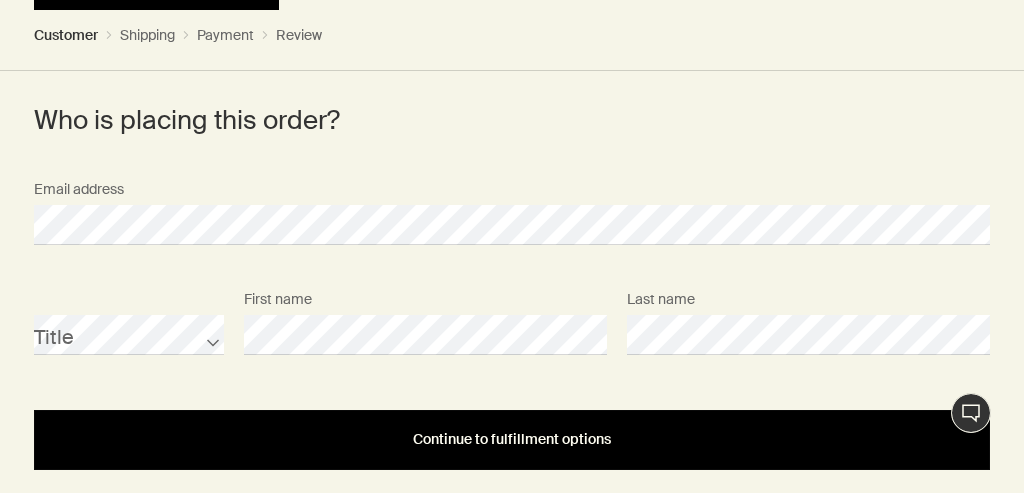 click on "Continue to fulfillment options" at bounding box center (512, 439) 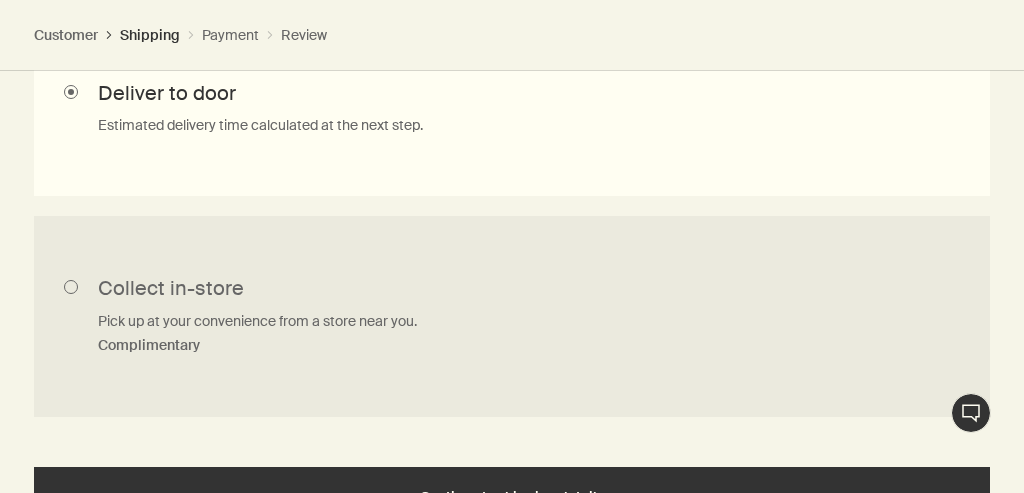 scroll, scrollTop: 846, scrollLeft: 0, axis: vertical 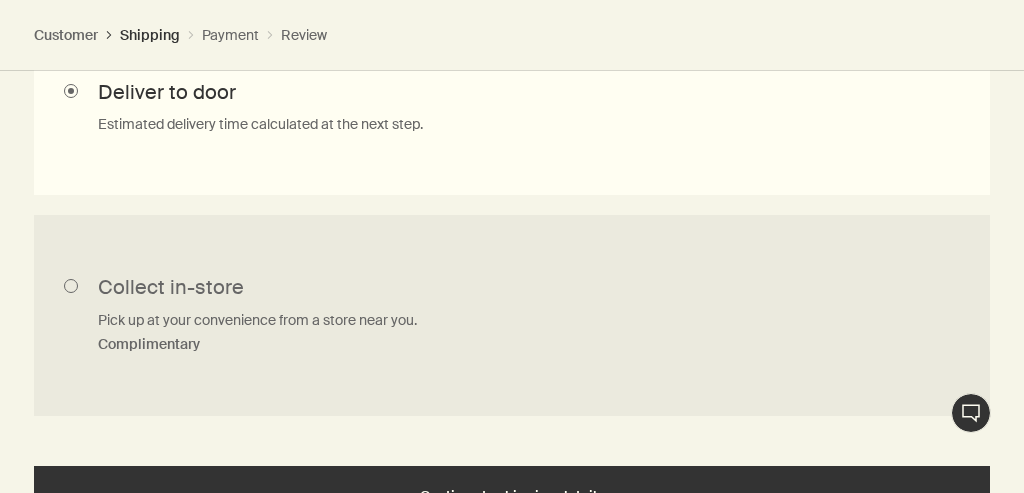 click on "Collect in-store Pick up at your convenience from a store near you. Complimentary" at bounding box center [512, 316] 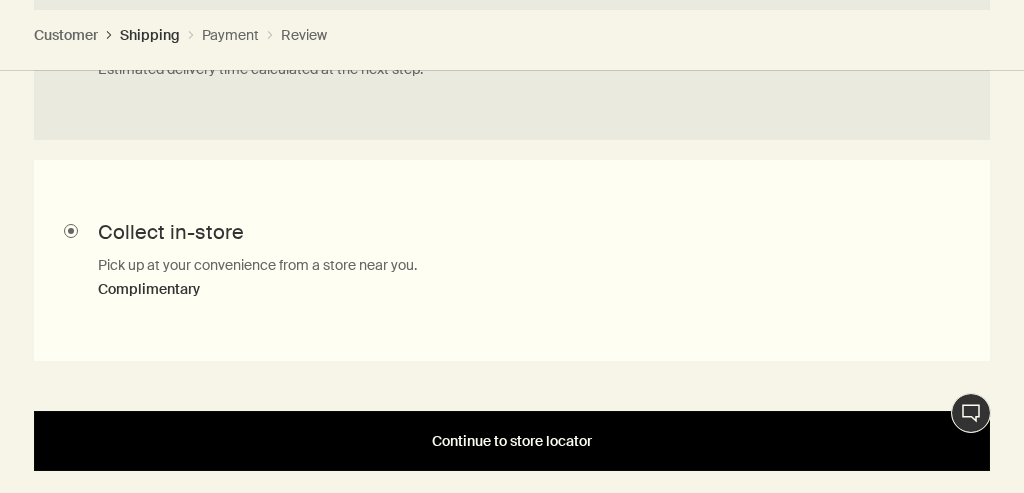 scroll, scrollTop: 900, scrollLeft: 0, axis: vertical 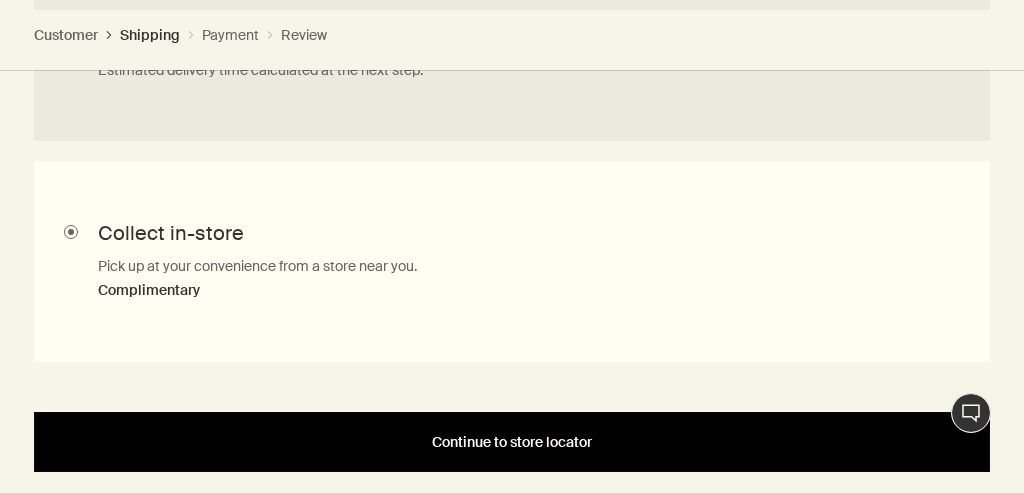 click on "Continue to store locator" at bounding box center [512, 442] 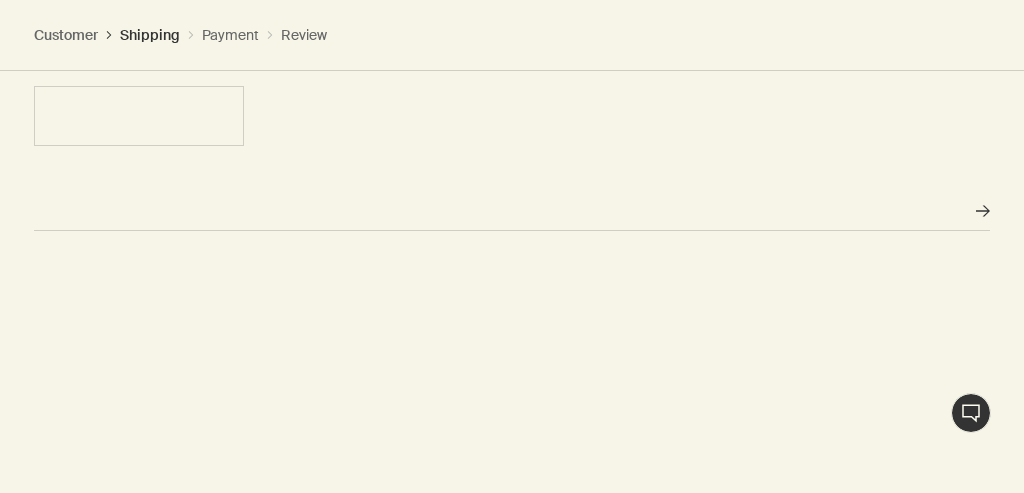 scroll, scrollTop: 0, scrollLeft: 0, axis: both 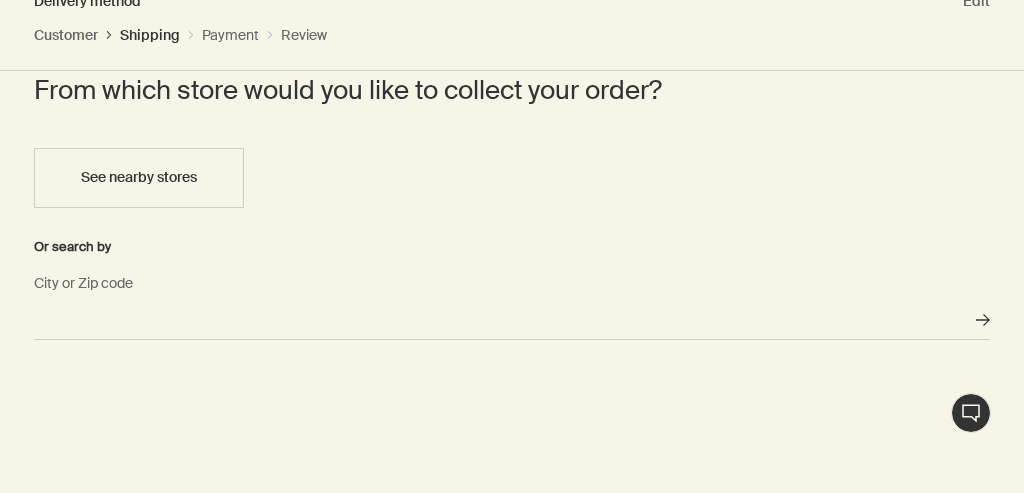 click on "City or Zip code" at bounding box center [512, 320] 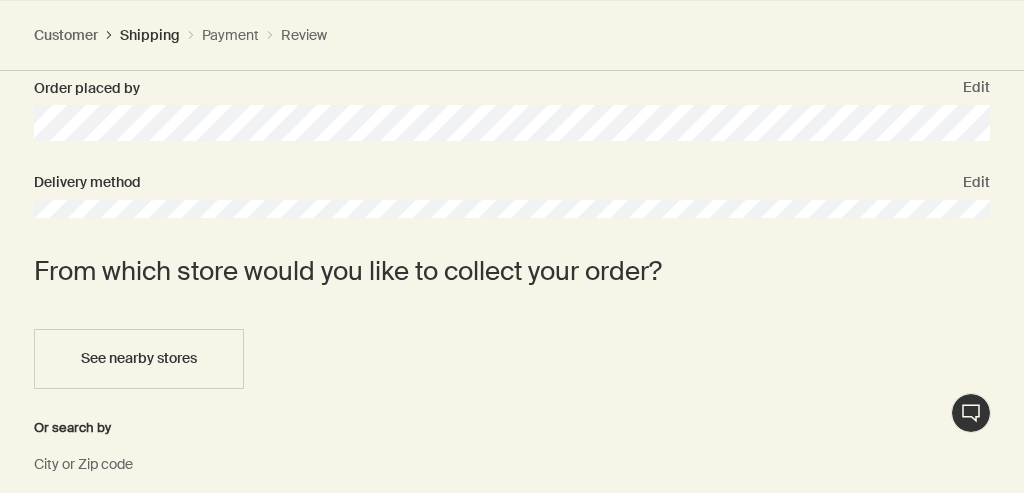 scroll, scrollTop: 633, scrollLeft: 0, axis: vertical 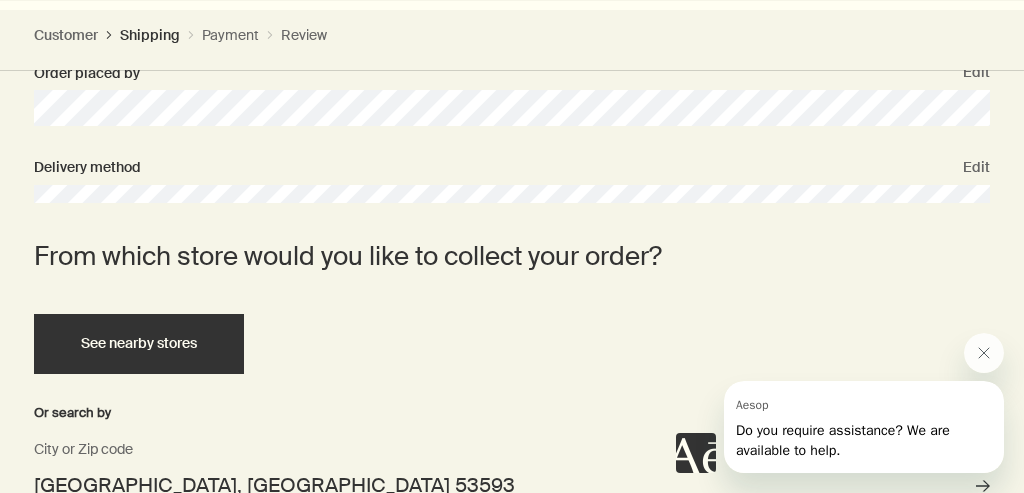 click on "See nearby stores" at bounding box center [139, 343] 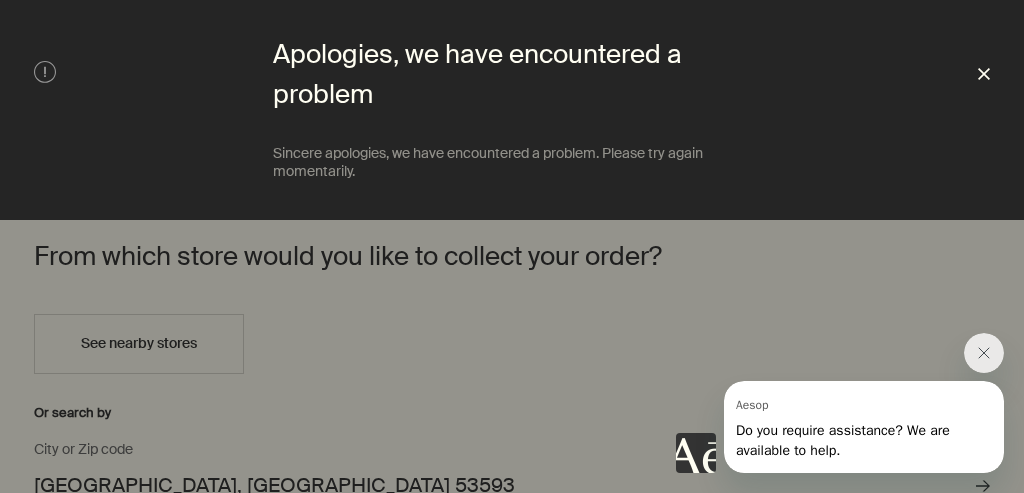 click on "Close" 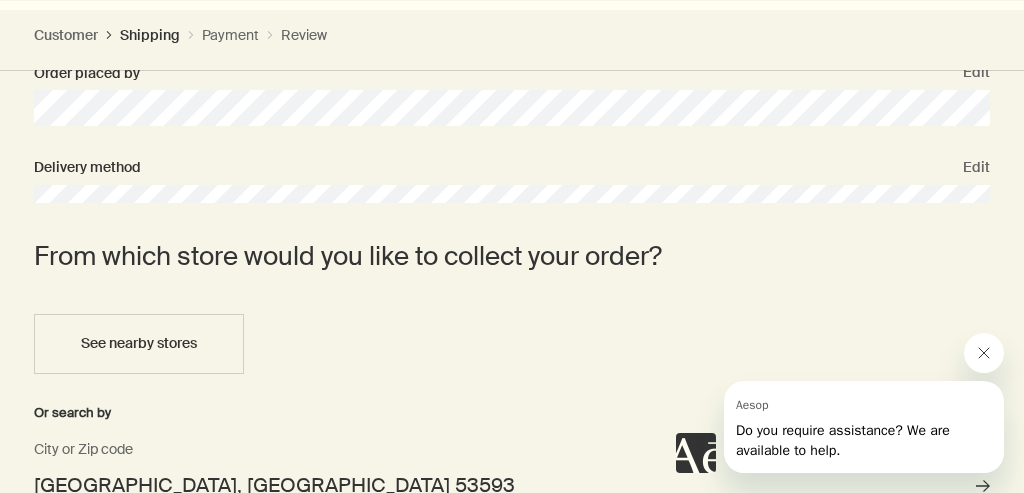 click at bounding box center [984, 353] 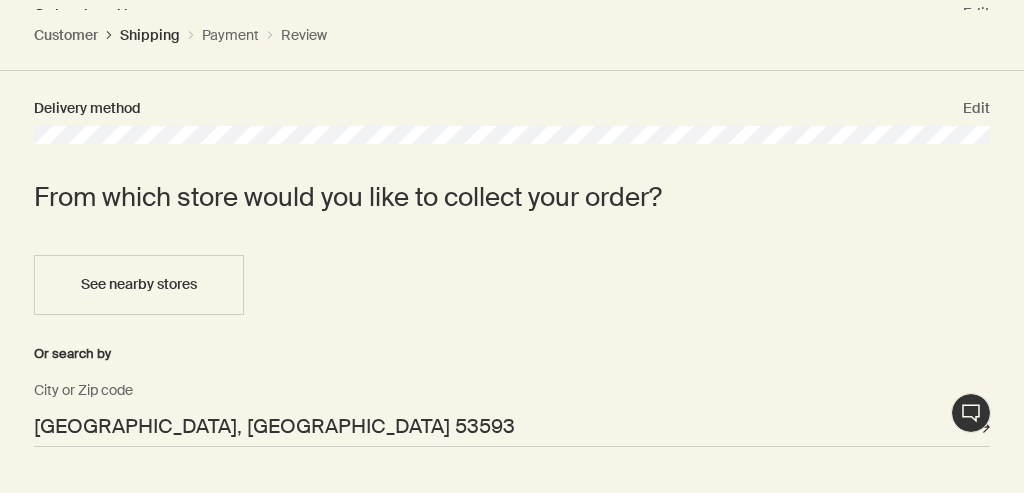 scroll, scrollTop: 701, scrollLeft: 0, axis: vertical 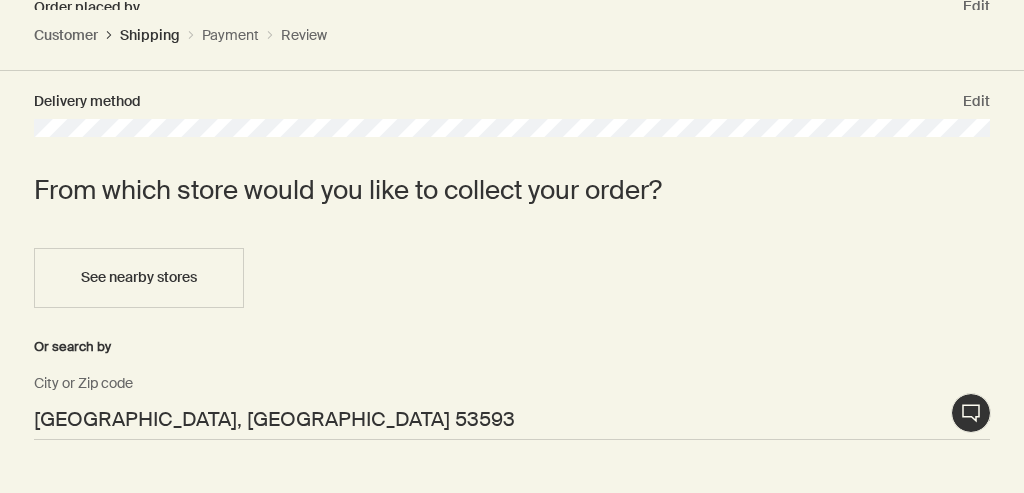 click on "Verona, WI 53593" at bounding box center (512, 420) 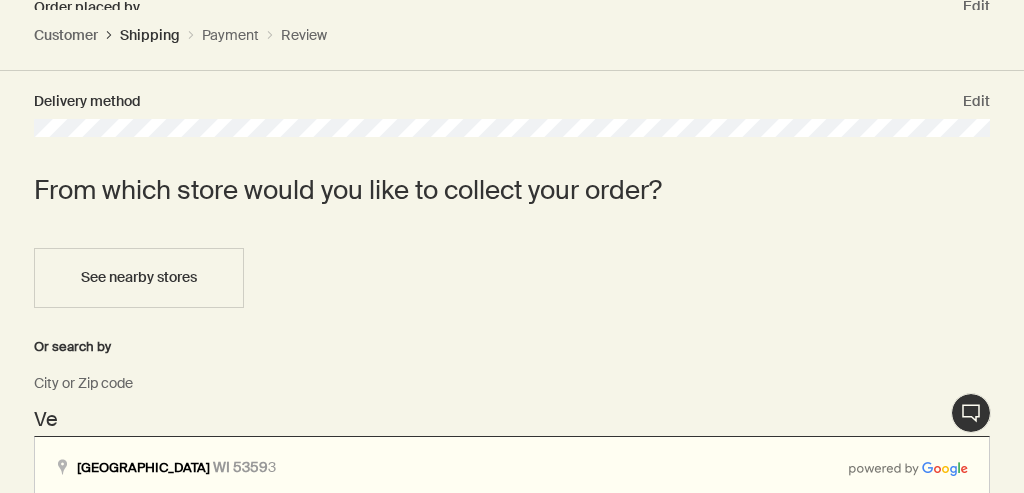 type on "V" 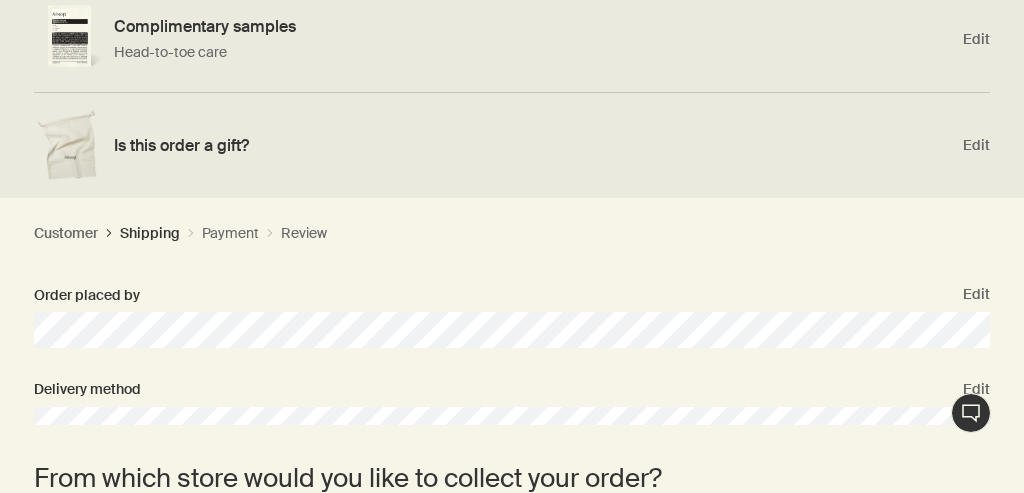 scroll, scrollTop: 429, scrollLeft: 0, axis: vertical 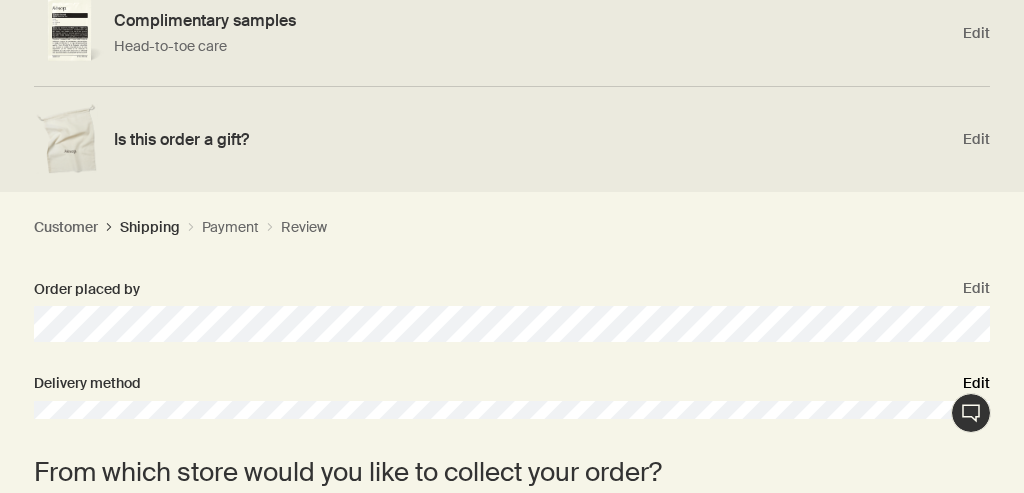 type 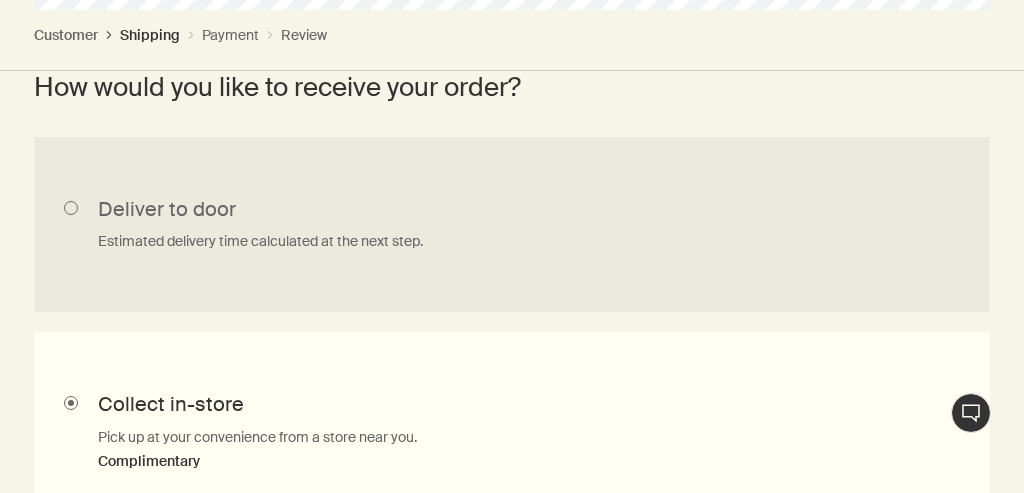 scroll, scrollTop: 723, scrollLeft: 0, axis: vertical 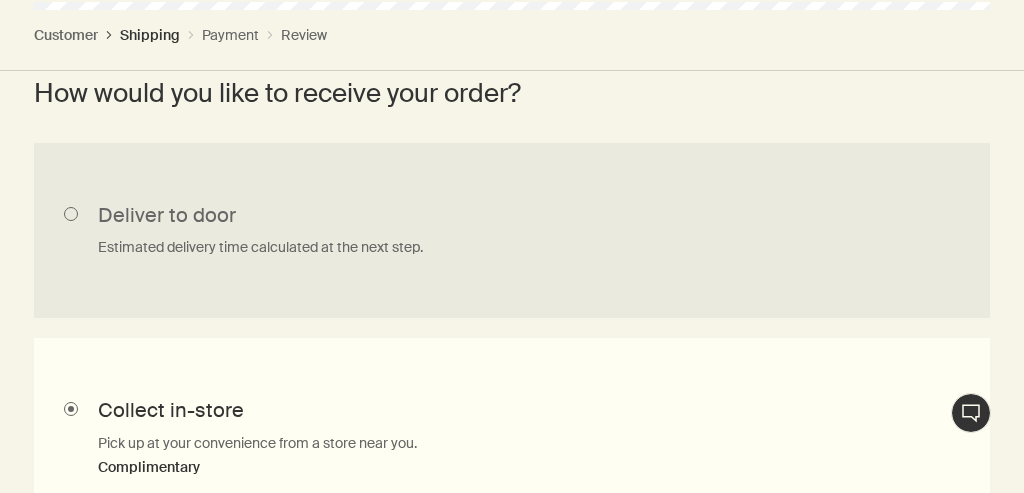 click on "Deliver to door Estimated delivery time calculated at the next step." at bounding box center [512, 230] 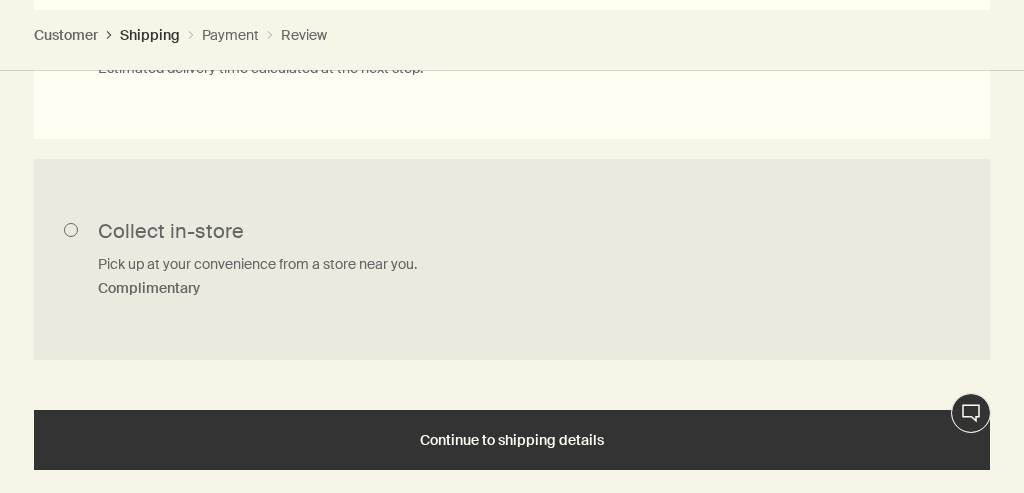 scroll, scrollTop: 900, scrollLeft: 0, axis: vertical 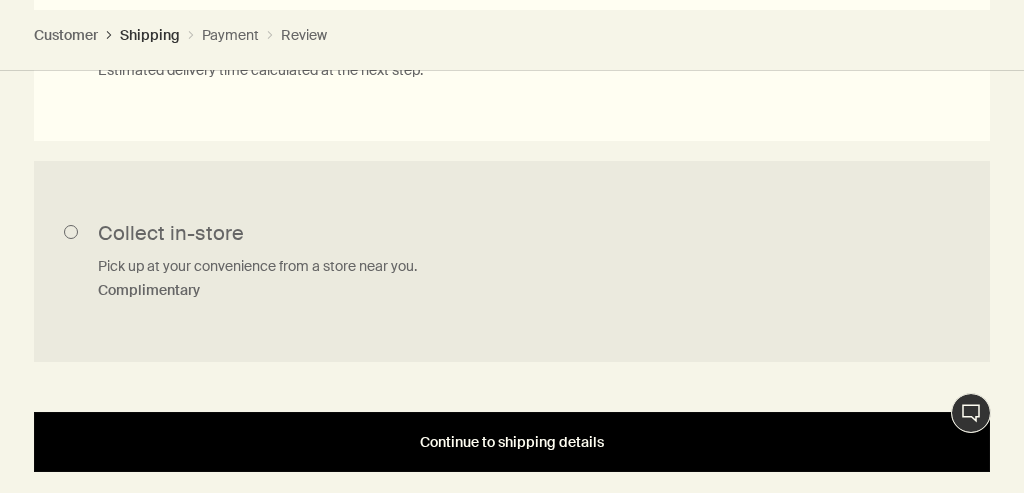 click on "Continue to shipping details" at bounding box center [512, 442] 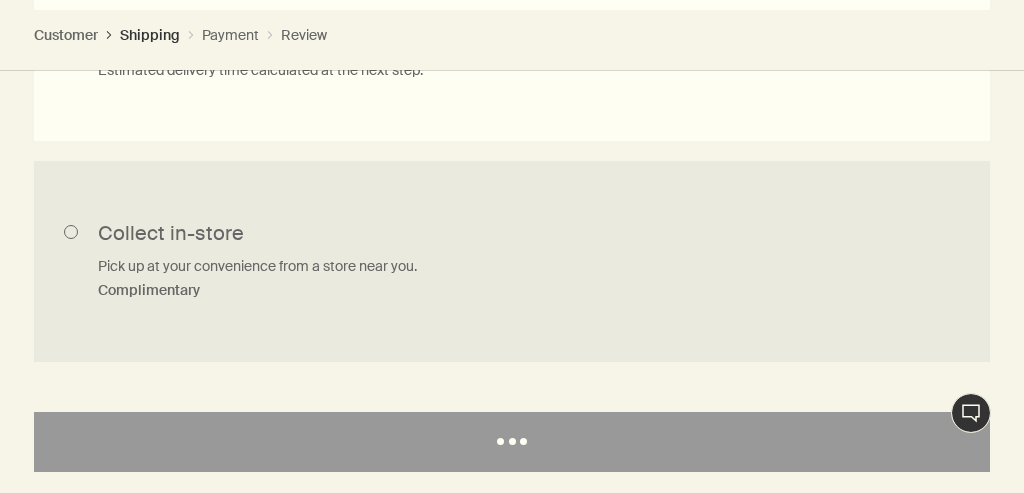 select on "US" 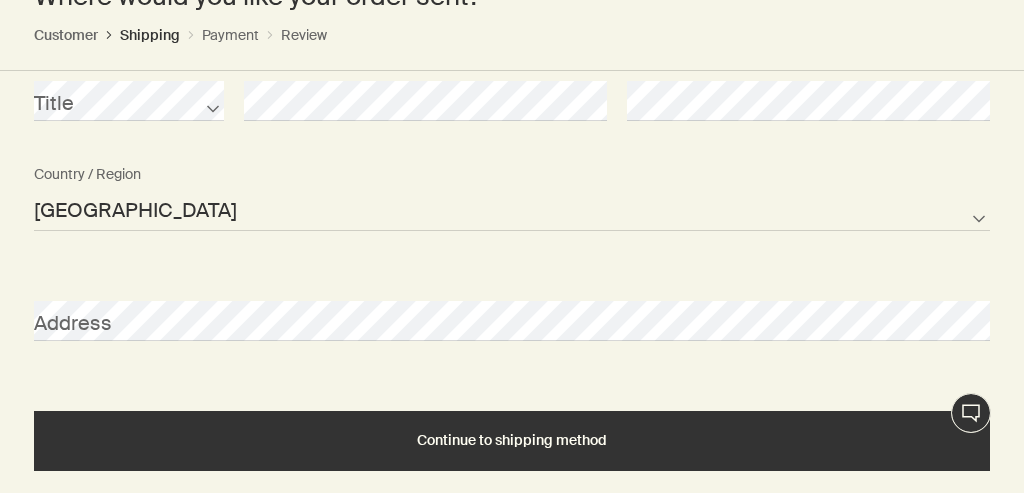 scroll, scrollTop: 896, scrollLeft: 0, axis: vertical 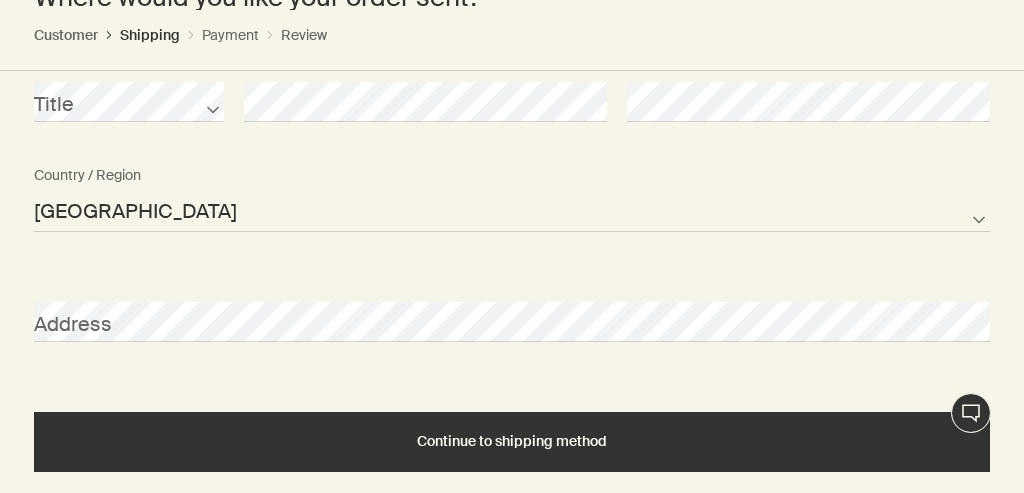 click on "Address" at bounding box center (512, 322) 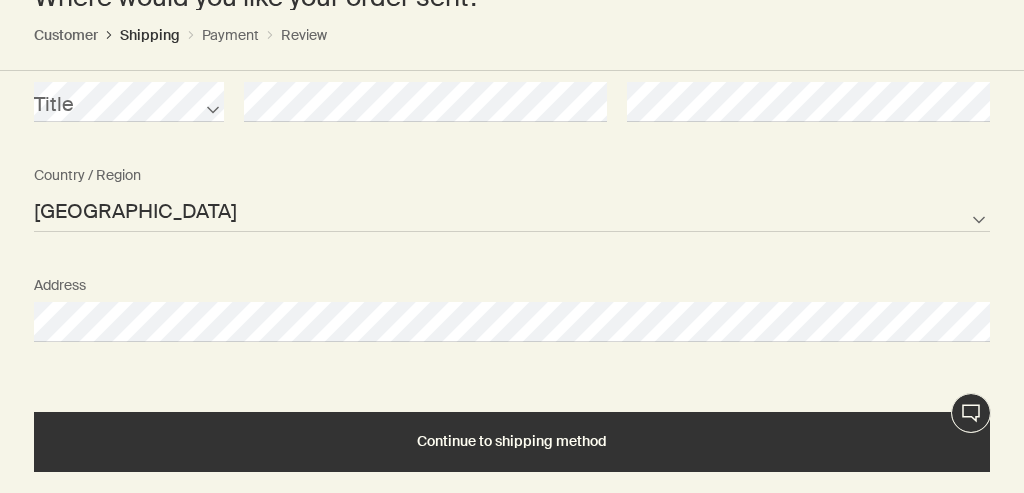 select on "US" 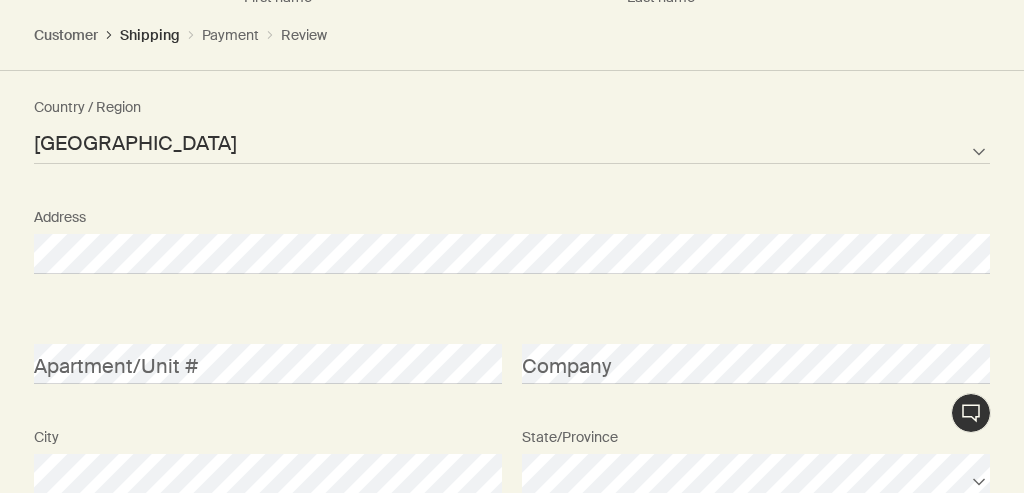 scroll, scrollTop: 964, scrollLeft: 0, axis: vertical 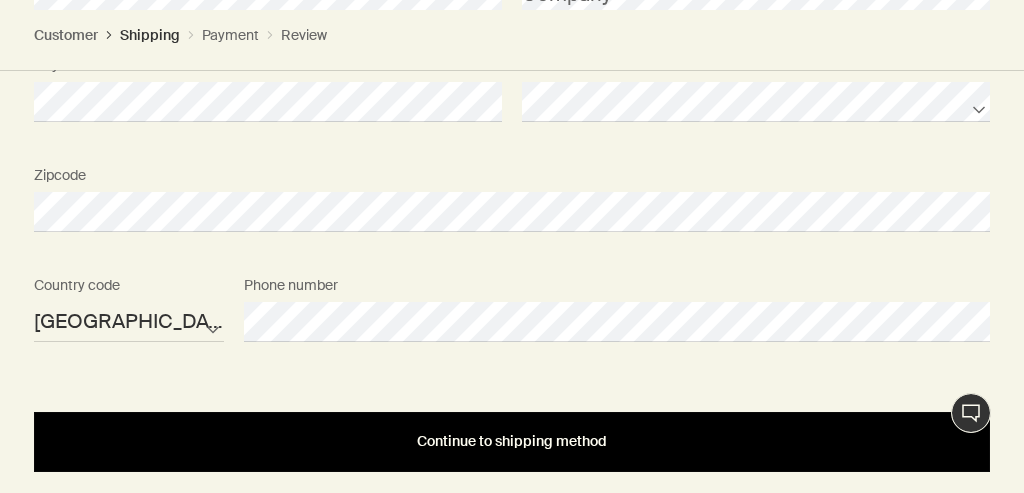 click on "Continue to shipping method" at bounding box center [512, 441] 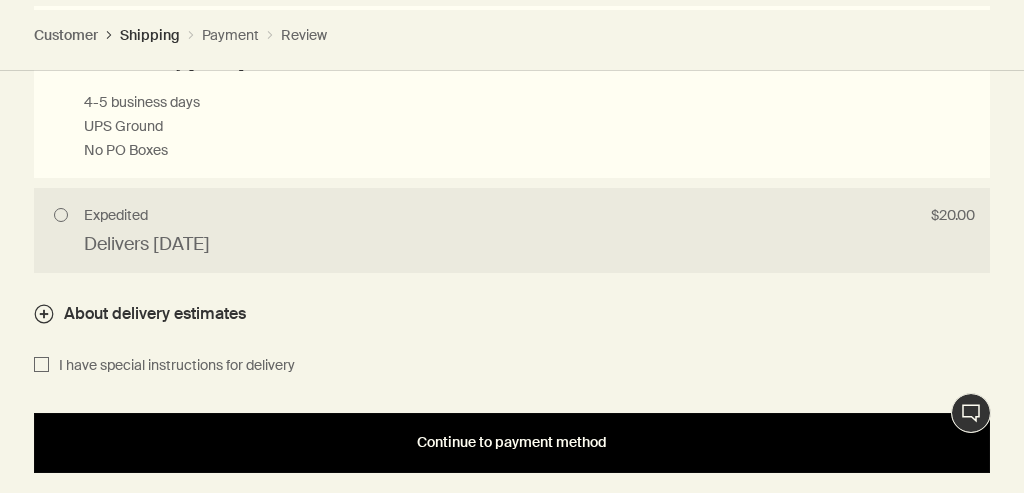 scroll, scrollTop: 1802, scrollLeft: 0, axis: vertical 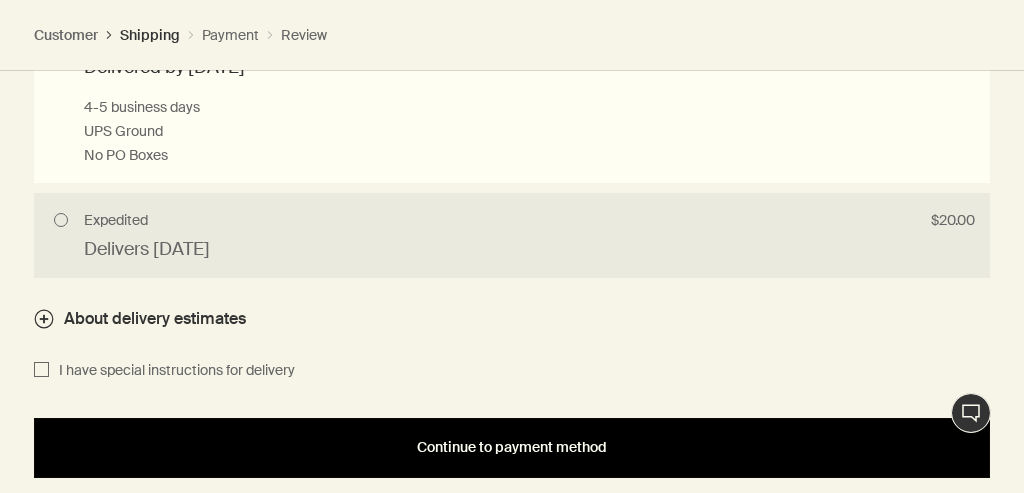 click on "Continue to payment method" at bounding box center (512, 448) 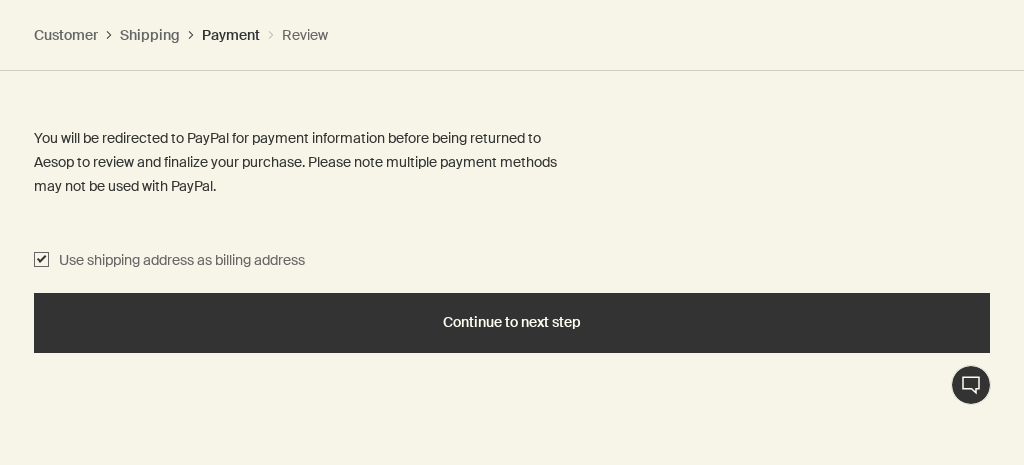 scroll, scrollTop: 1321, scrollLeft: 0, axis: vertical 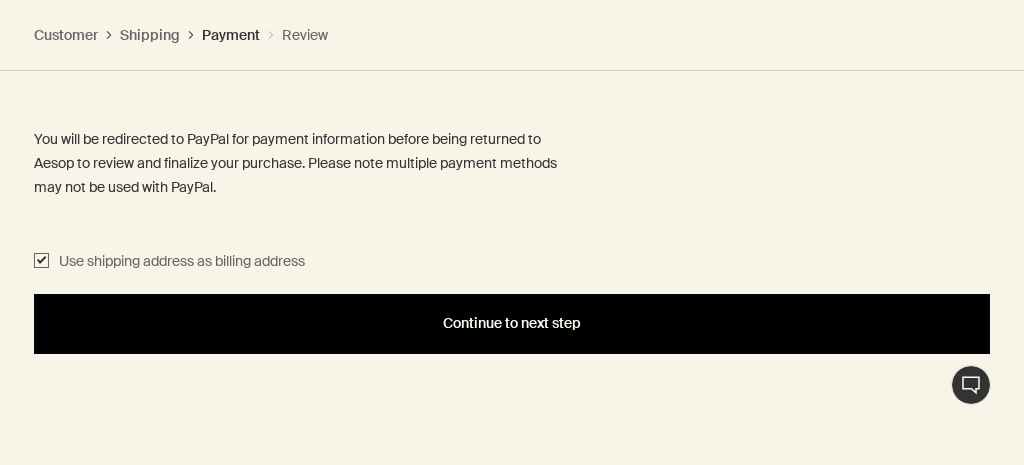 click on "Continue to next step" at bounding box center (512, 324) 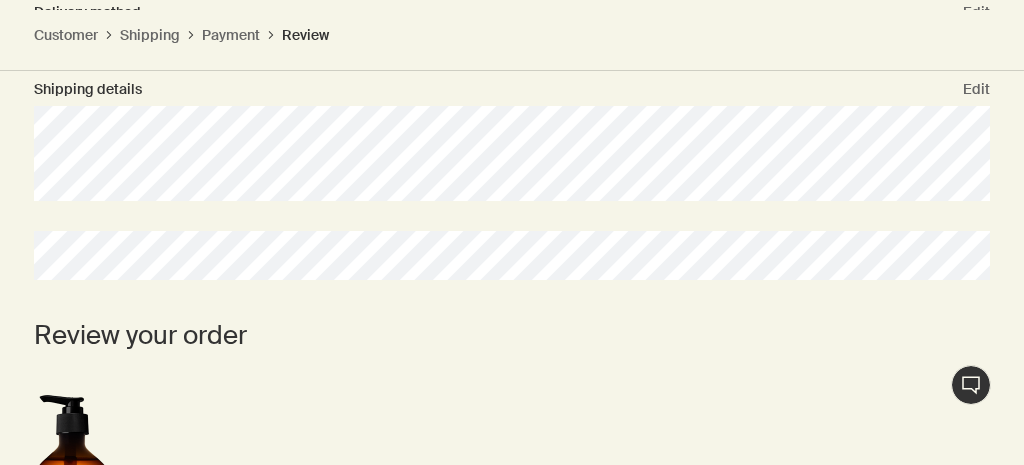 scroll, scrollTop: 789, scrollLeft: 0, axis: vertical 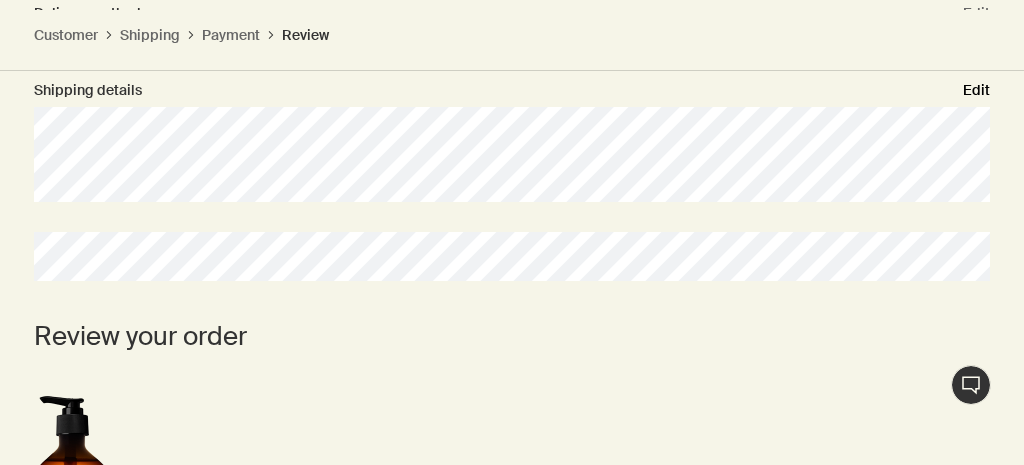 click on "Edit" at bounding box center (976, 91) 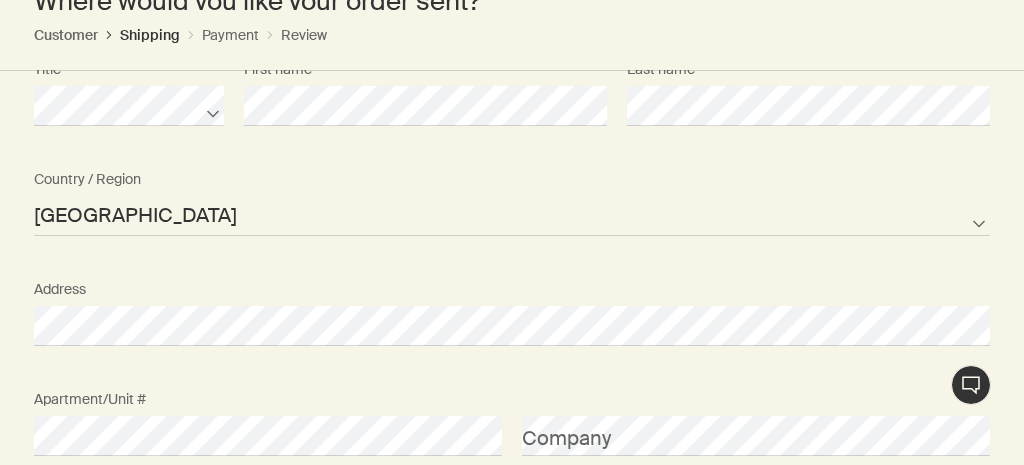 scroll, scrollTop: 938, scrollLeft: 0, axis: vertical 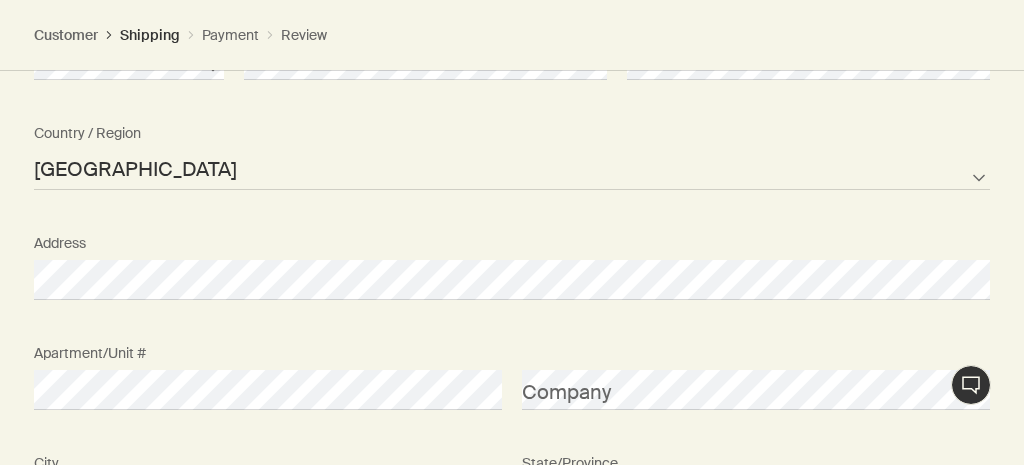 click on "Apartment/Unit #" at bounding box center [268, 372] 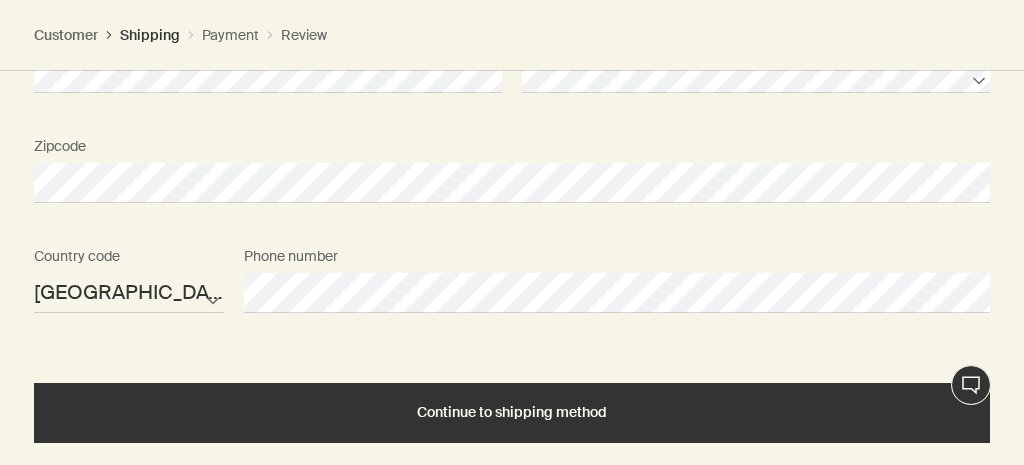 scroll, scrollTop: 1364, scrollLeft: 0, axis: vertical 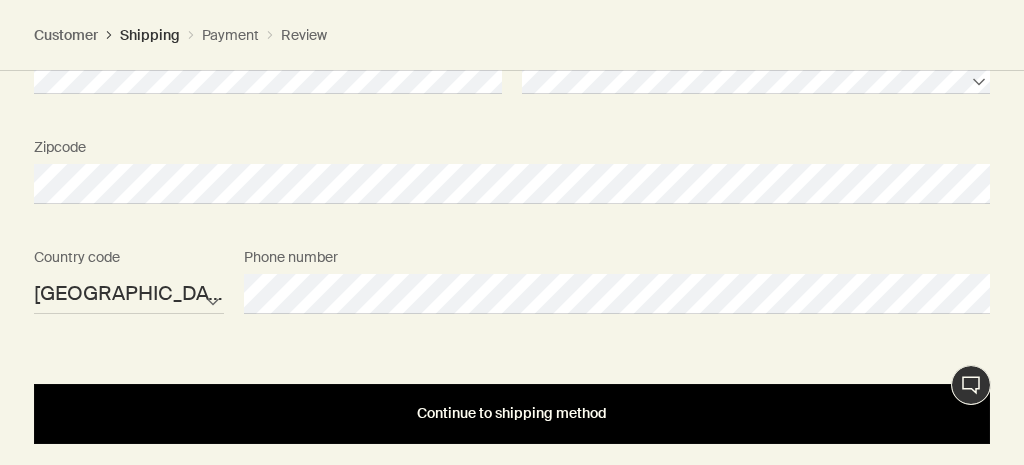 click on "Continue to shipping method" at bounding box center (512, 413) 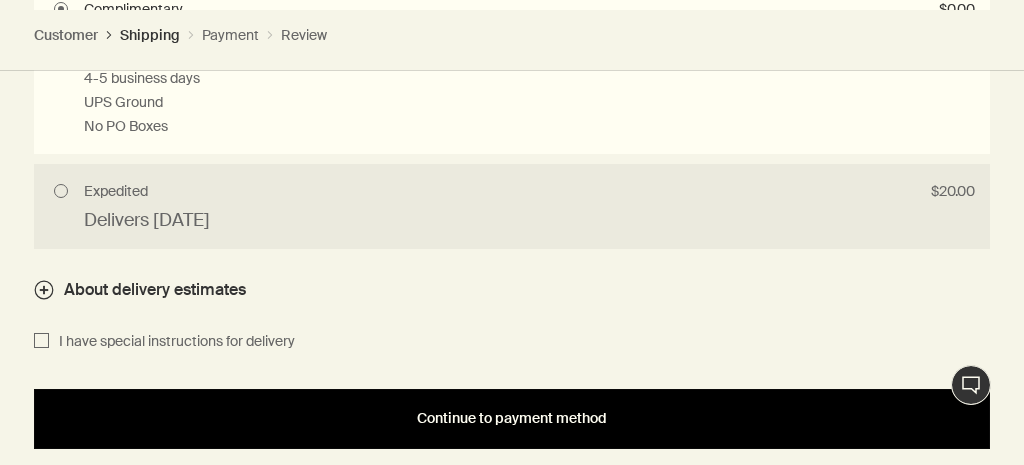 scroll, scrollTop: 1830, scrollLeft: 0, axis: vertical 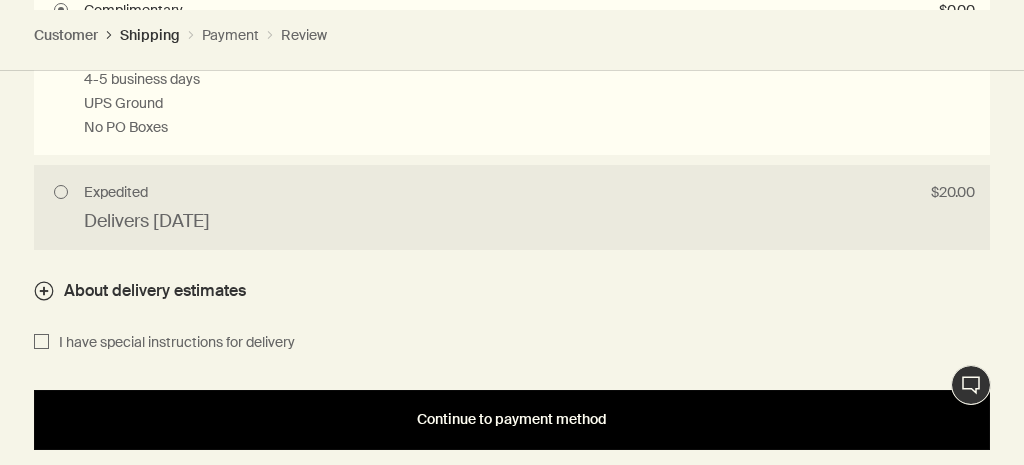 click on "Continue to payment method" at bounding box center [512, 419] 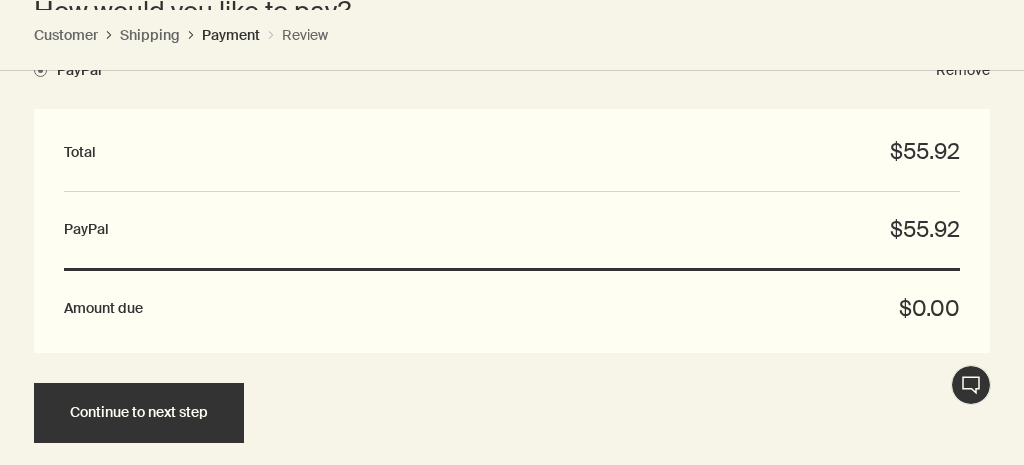 scroll, scrollTop: 1032, scrollLeft: 0, axis: vertical 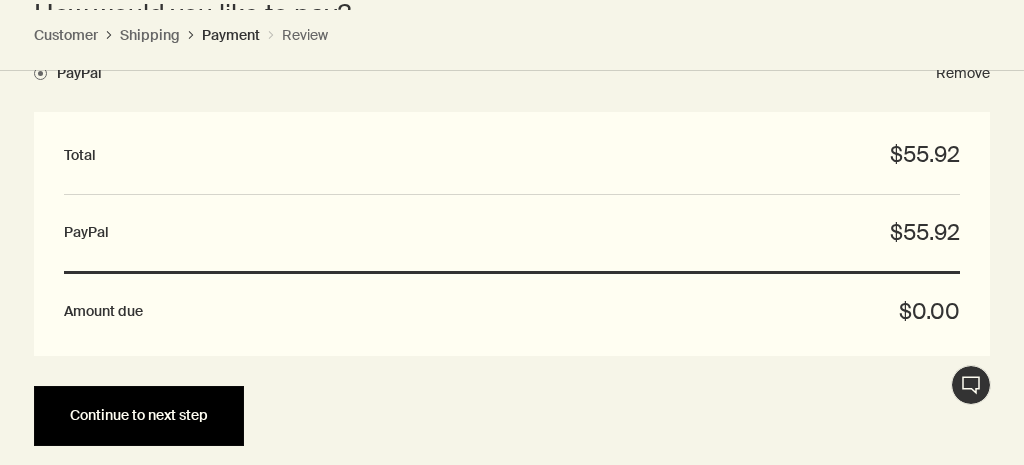 click on "Continue to next step" at bounding box center [139, 415] 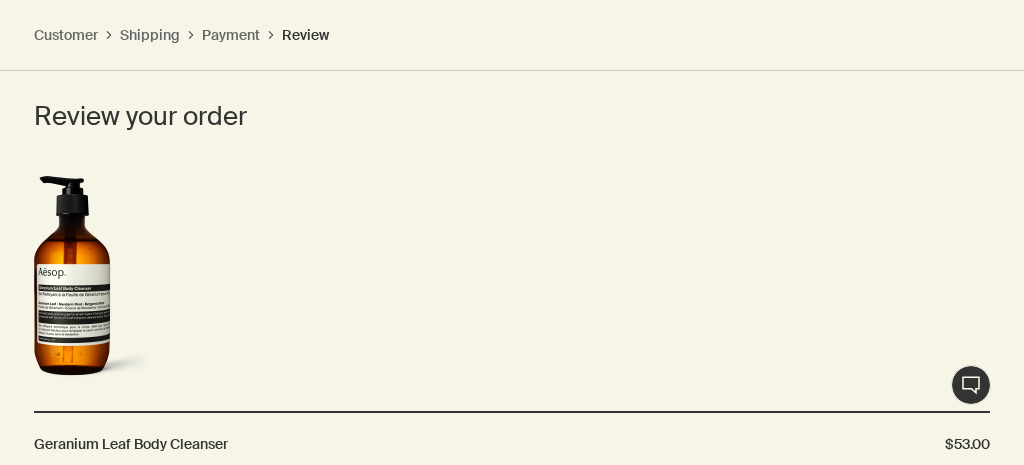 scroll, scrollTop: 1020, scrollLeft: 0, axis: vertical 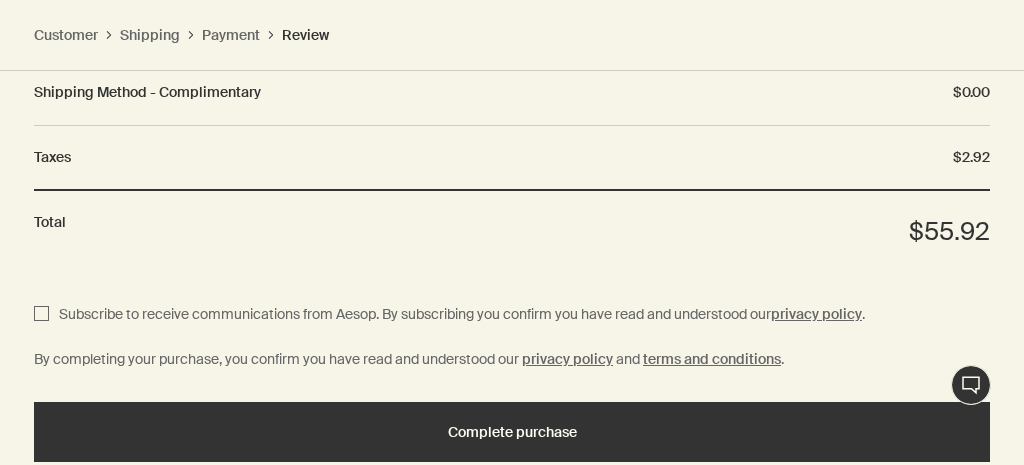 click on "Subscribe to receive communications from Aesop. By subscribing you confirm you have read and understood our   privacy policy ." at bounding box center [41, 315] 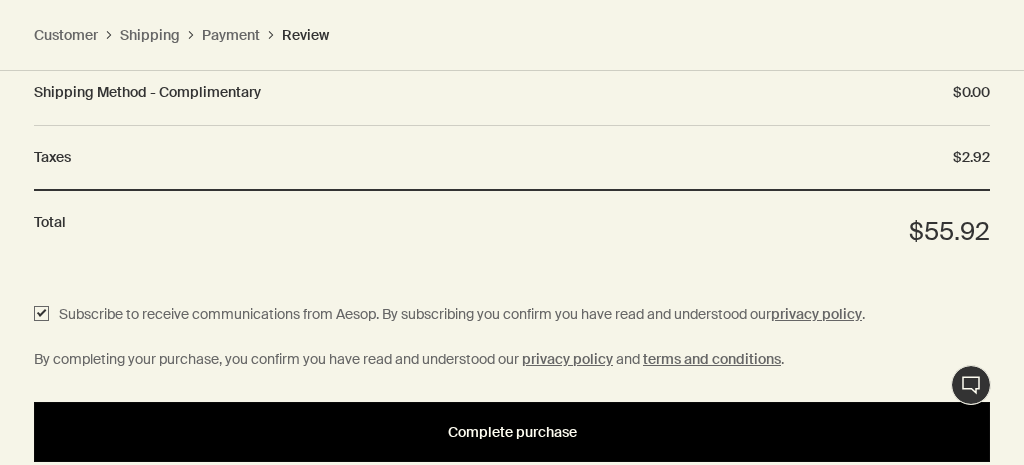 click on "Complete purchase" at bounding box center [512, 432] 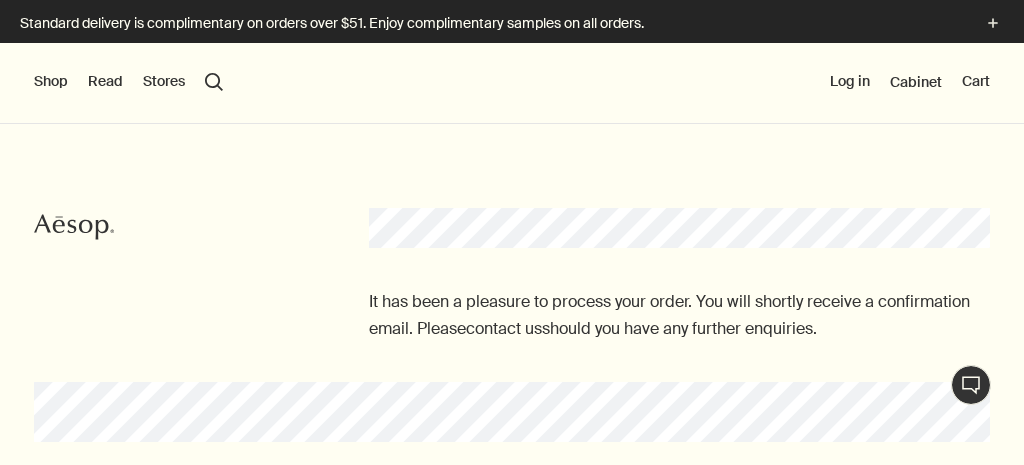 scroll, scrollTop: 0, scrollLeft: 0, axis: both 